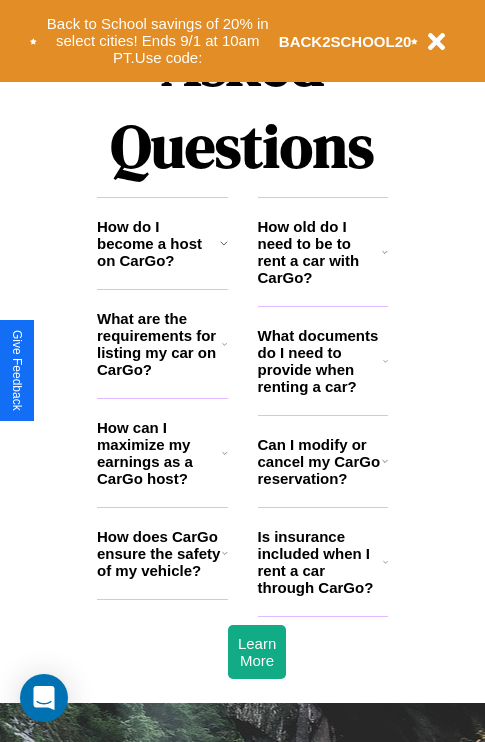 scroll, scrollTop: 2423, scrollLeft: 0, axis: vertical 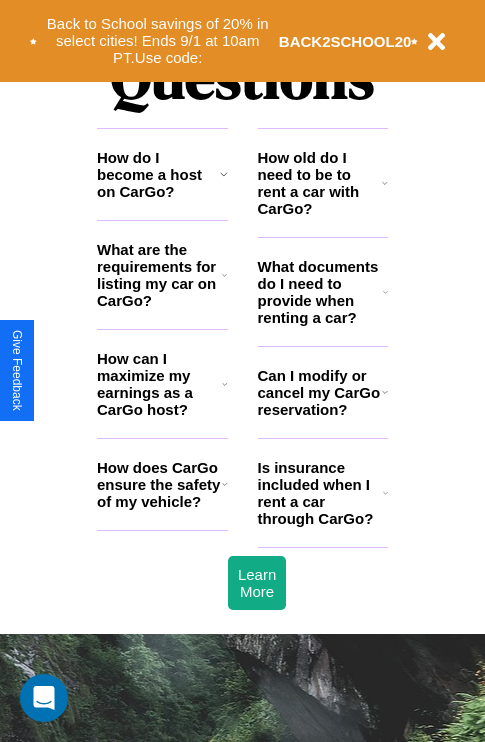 click on "What documents do I need to provide when renting a car?" at bounding box center [321, 292] 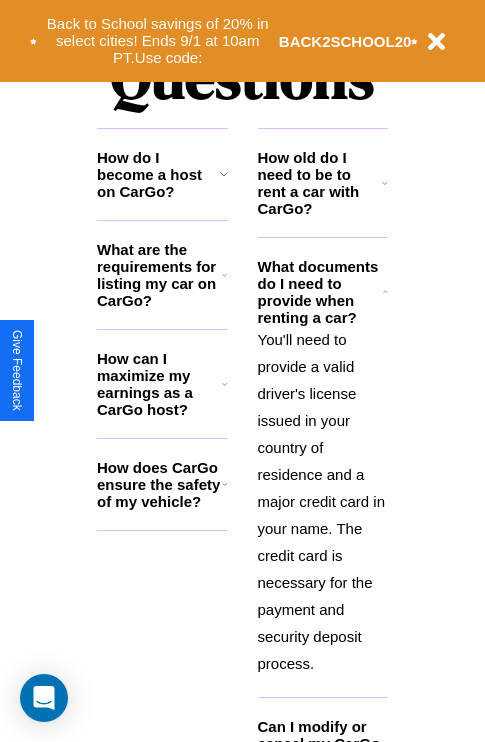 click on "How do I become a host on CarGo?" at bounding box center (158, 174) 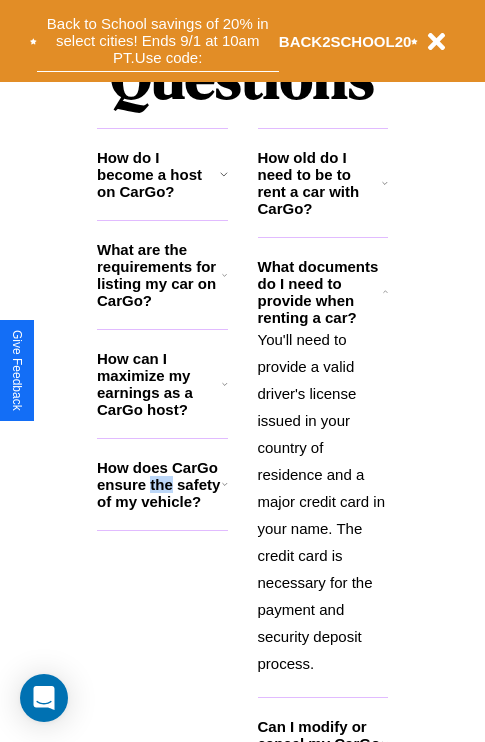 click on "Back to School savings of 20% in select cities! Ends 9/1 at 10am PT.  Use code:" at bounding box center (158, 41) 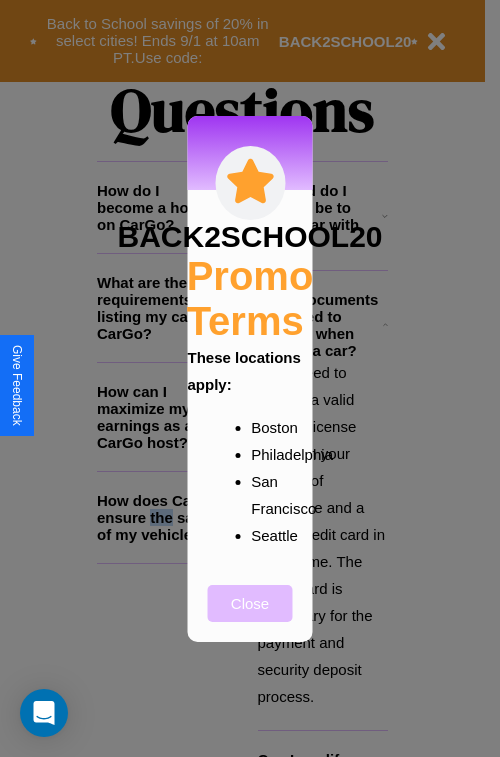 click on "Close" at bounding box center (250, 603) 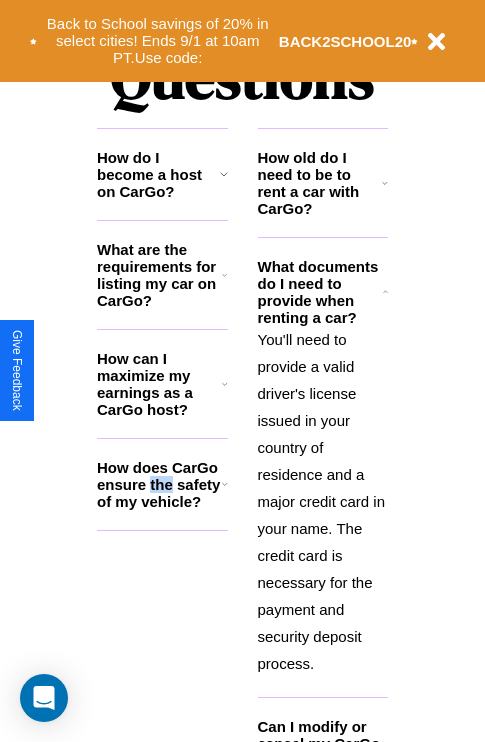 scroll, scrollTop: 308, scrollLeft: 0, axis: vertical 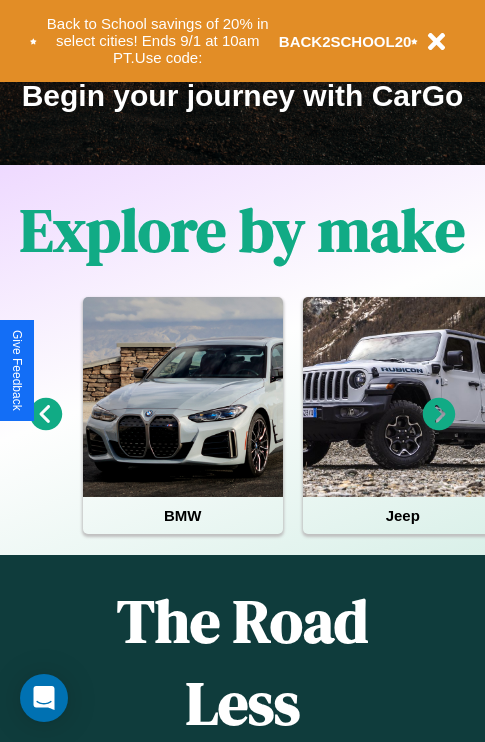 click 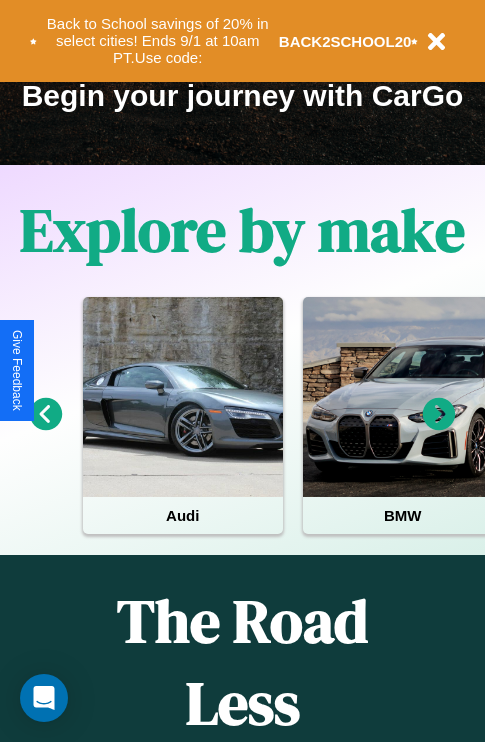 click 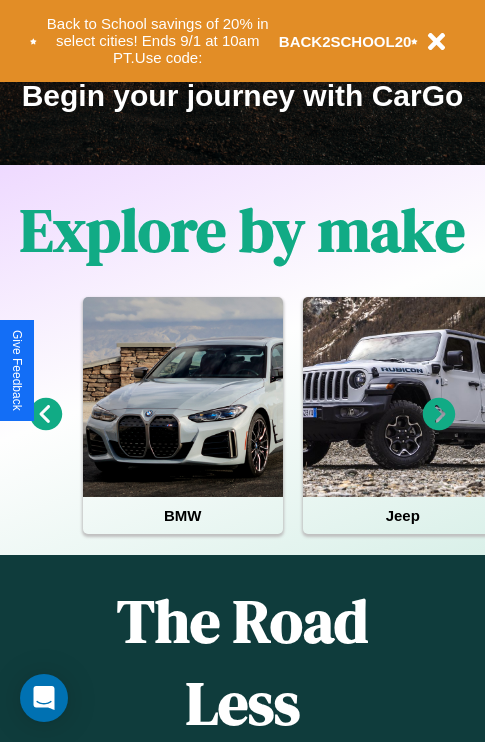 click 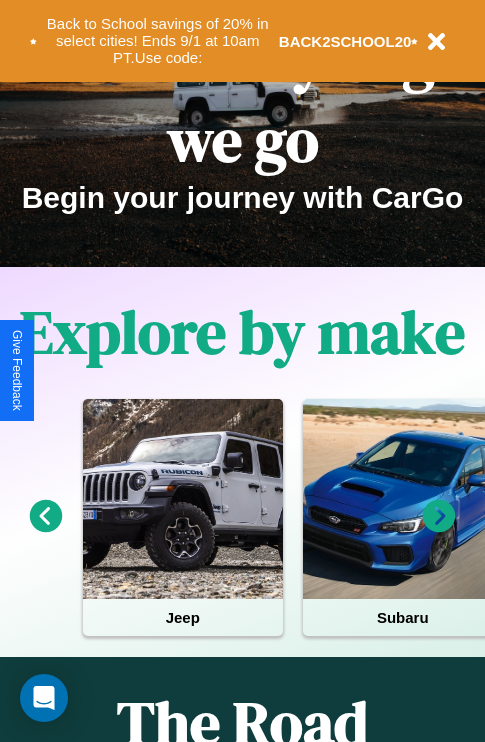 scroll, scrollTop: 0, scrollLeft: 0, axis: both 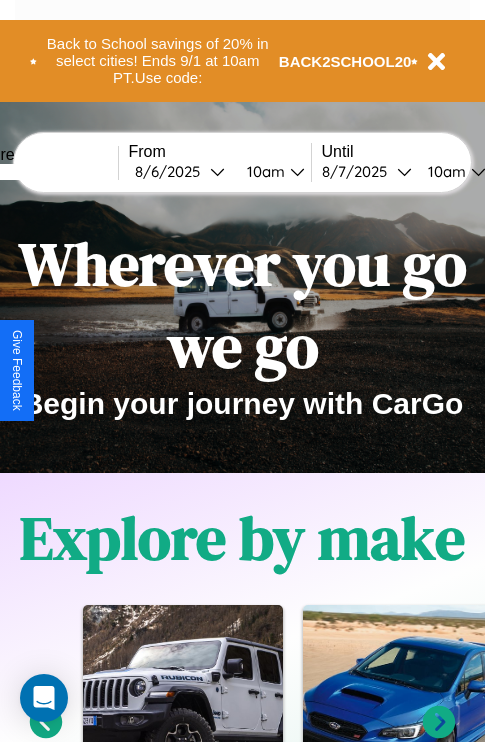 click at bounding box center [43, 172] 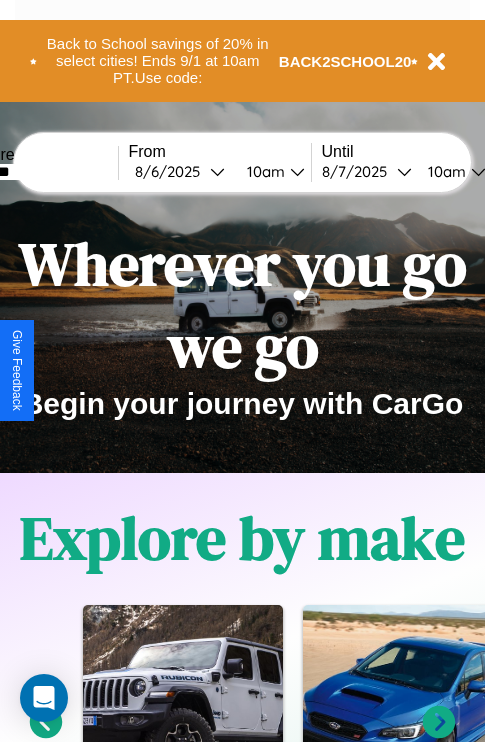 type on "*******" 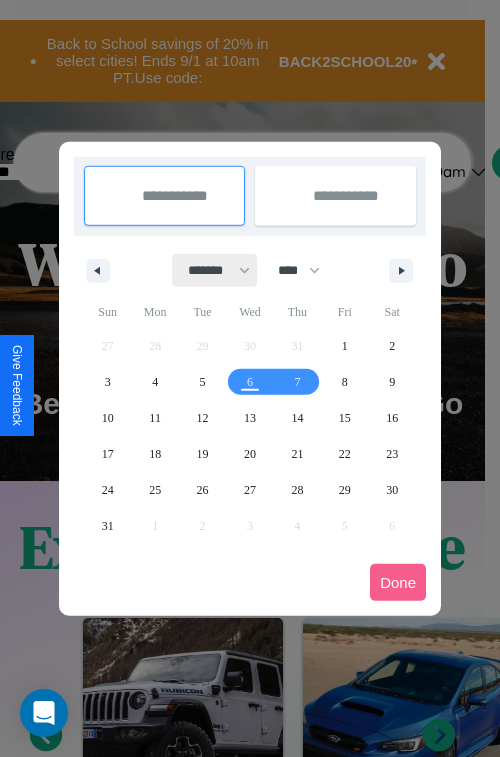 click on "******* ******** ***** ***** *** **** **** ****** ********* ******* ******** ********" at bounding box center [215, 270] 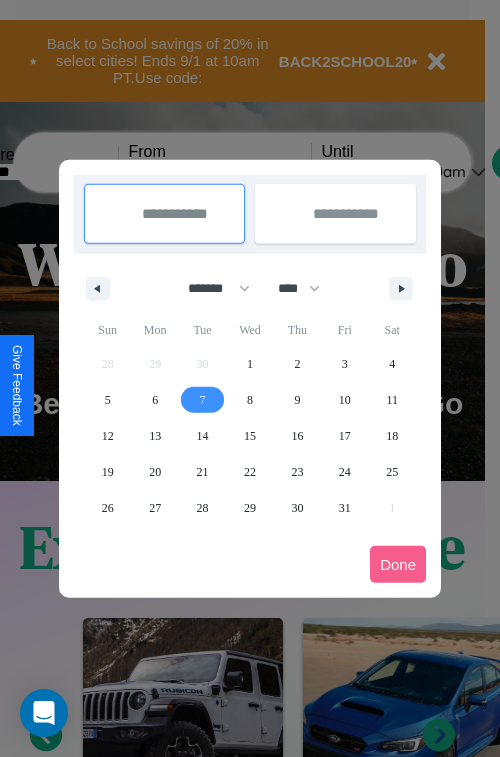 click on "7" at bounding box center [203, 400] 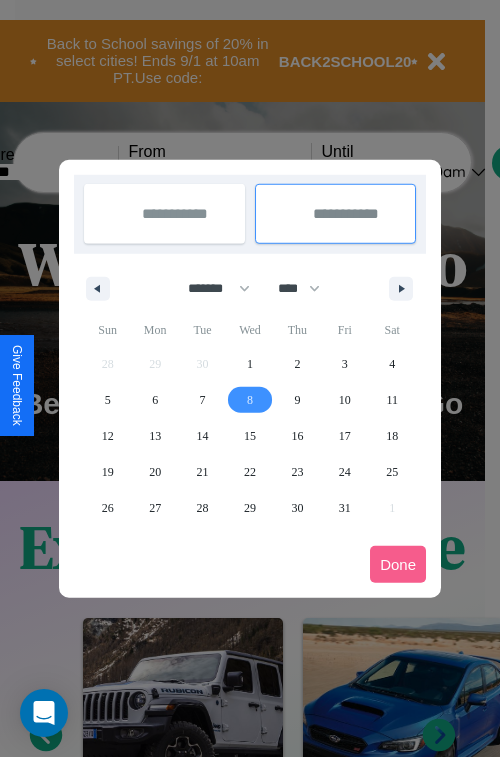 click on "8" at bounding box center (250, 400) 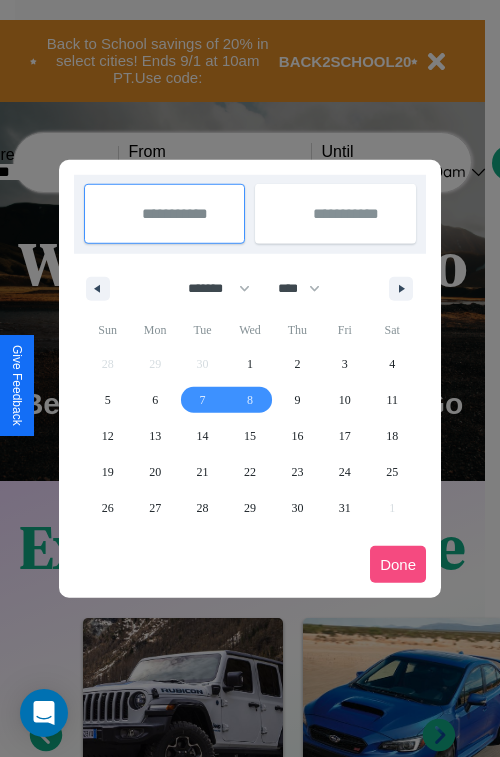 click on "Done" at bounding box center [398, 564] 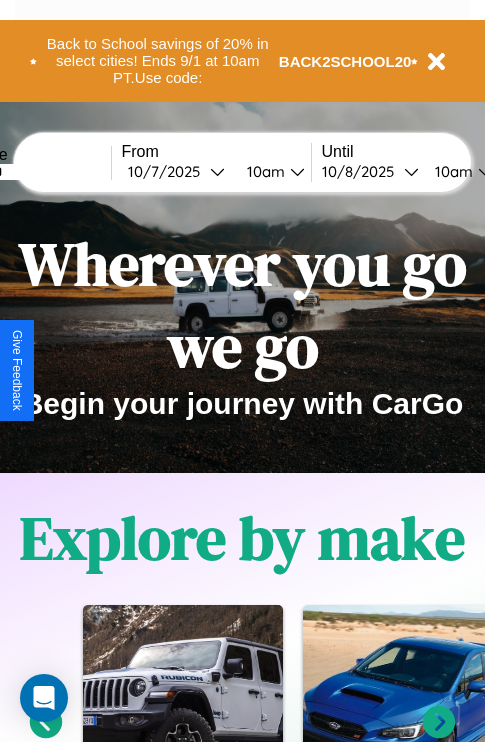 scroll, scrollTop: 0, scrollLeft: 75, axis: horizontal 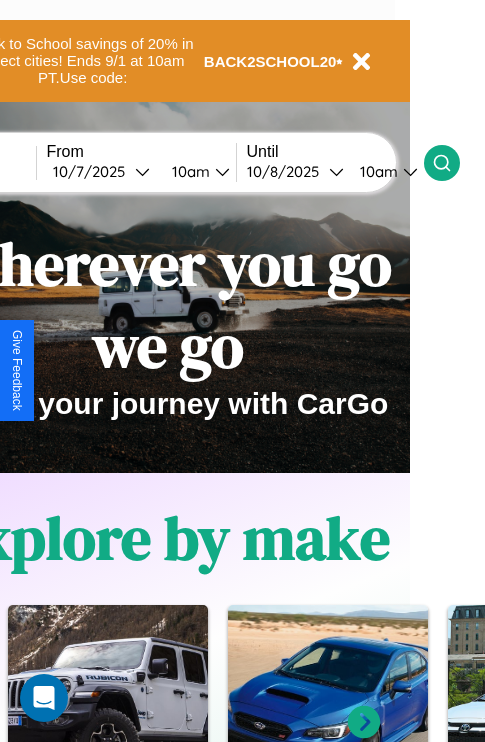 click 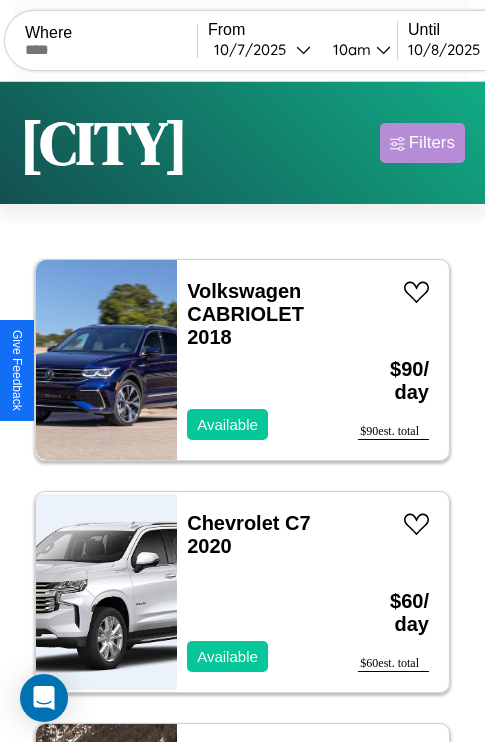 click on "Filters" at bounding box center [432, 143] 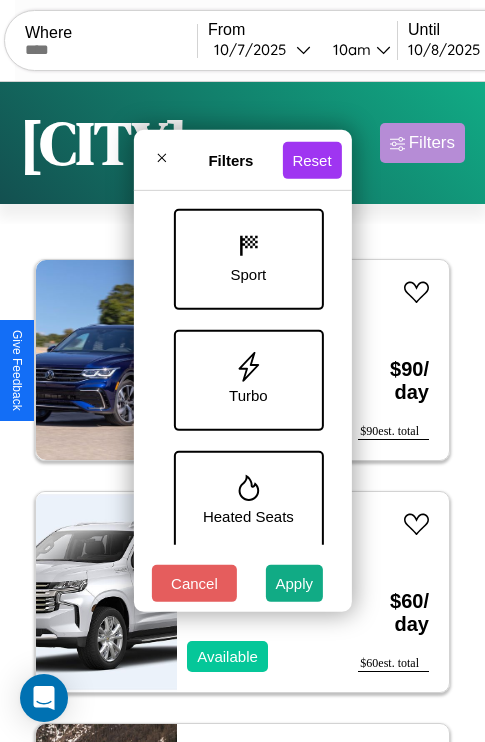 scroll, scrollTop: 893, scrollLeft: 0, axis: vertical 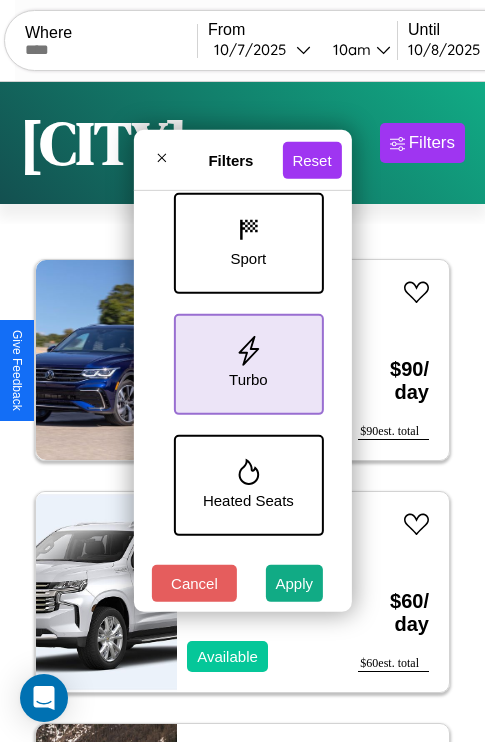 click 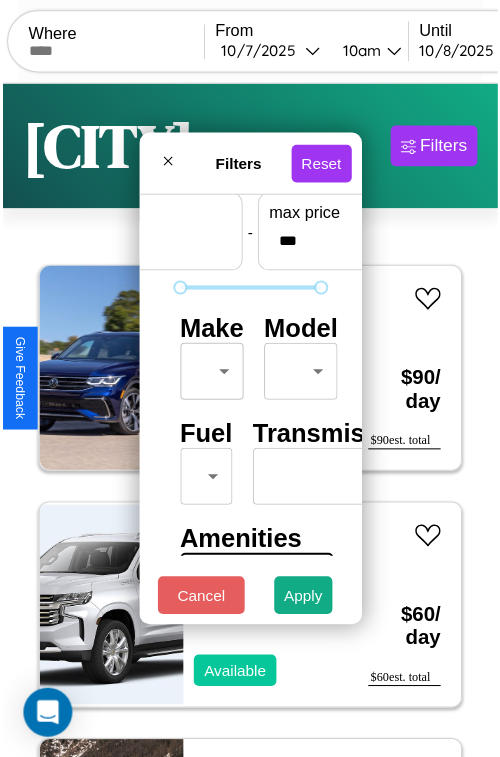 scroll, scrollTop: 59, scrollLeft: 0, axis: vertical 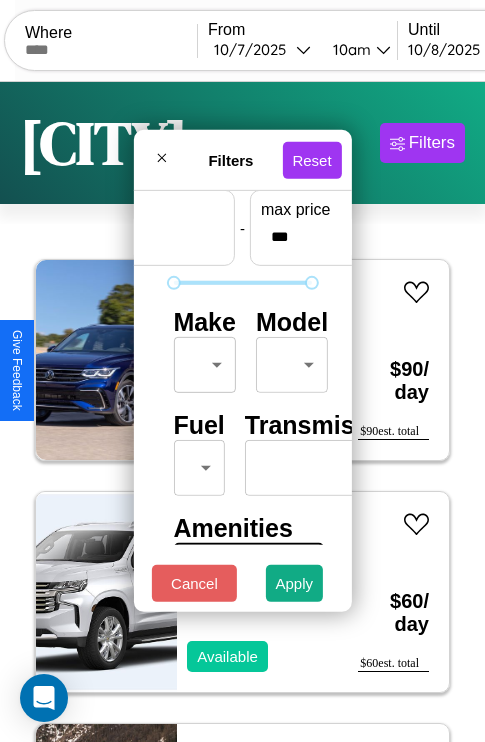 click on "CarGo Where From [MONTH] / [DAY] / [YEAR] [TIME] Until [MONTH] / [DAY] / [YEAR] [TIME] Become a Host Login Sign Up [CITY] Filters [NUMBER] cars in this area These cars can be picked up in this city. Volkswagen CABRIOLET [YEAR] Available $[PRICE] / day $[PRICE] est. total Chevrolet C7 [YEAR] Available $[PRICE] / day $[PRICE] est. total Jeep CJ-6 [YEAR] Available $[PRICE] / day $[PRICE] est. total Buick Reatta [YEAR] Available $[PRICE] / day $[PRICE] est. total Aston Martin DB9 [YEAR] Available $[PRICE] / day $[PRICE] est. total Fiat 500L [YEAR] Available $[PRICE] / day $[PRICE] est. total Nissan Axxess [YEAR] Available $[PRICE] / day $[PRICE] est. total Mercedes 300 [YEAR] Available $[PRICE] / day $[PRICE] est. total Dodge Dakota [YEAR] Available $[PRICE] / day $[PRICE] est. total Mercedes L1116 [YEAR] Available $[PRICE] / day $[PRICE] est. total Lexus LS [YEAR] Available $[PRICE] / day $[PRICE] est. total Hyundai Hyundai Steel Industries, Inc. [YEAR] Available $[PRICE] / day $[PRICE] est. total Jeep Commander [YEAR] Available $[PRICE] / day $[PRICE] est. total Aston Martin" at bounding box center [242, 412] 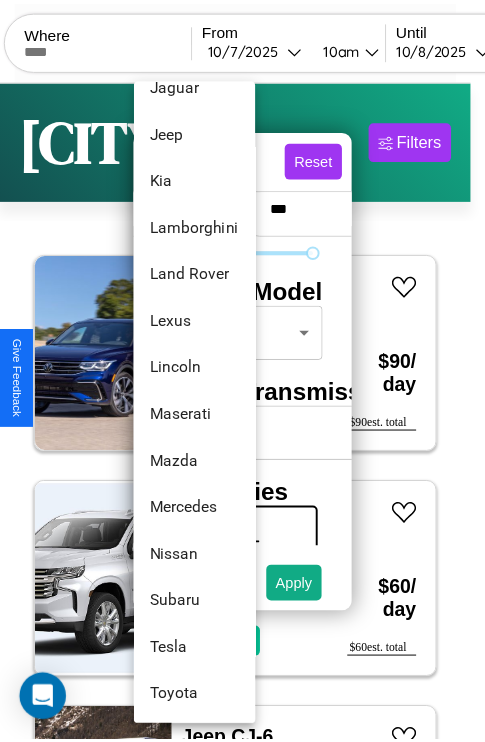 scroll, scrollTop: 1083, scrollLeft: 0, axis: vertical 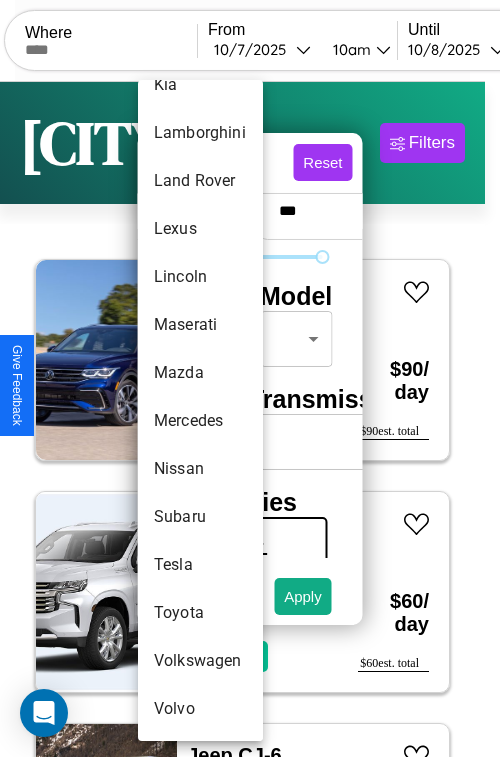 click on "Tesla" at bounding box center (200, 565) 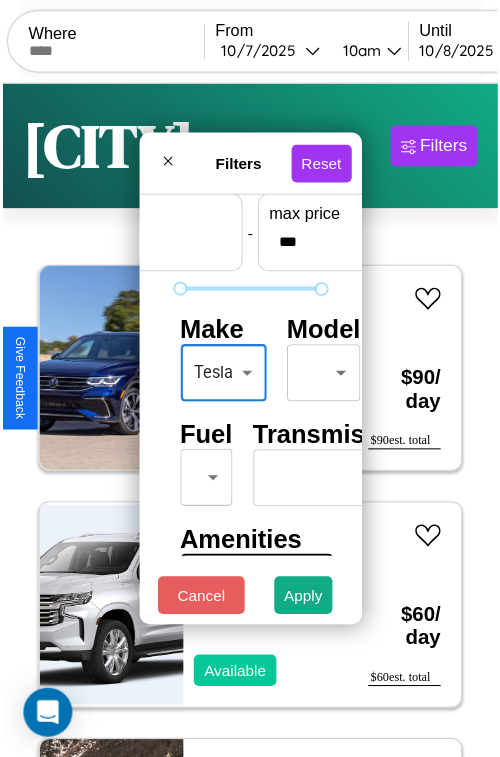 scroll, scrollTop: 59, scrollLeft: 7, axis: both 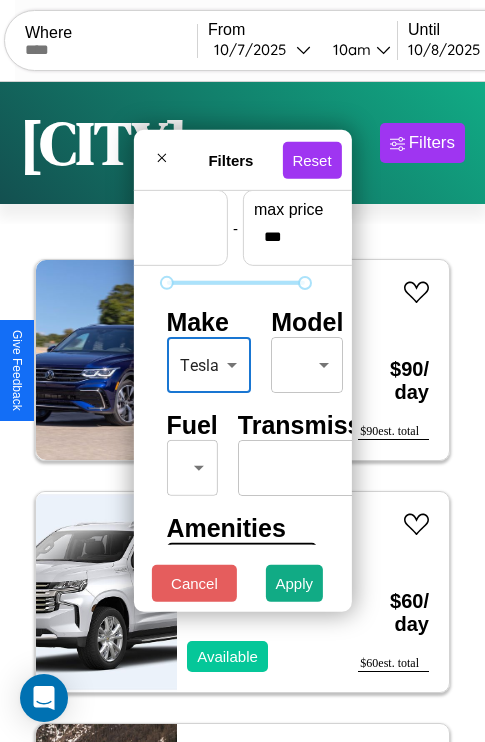 click on "CarGo Where From [MONTH] / [DAY] / [YEAR] [TIME] Until [MONTH] / [DAY] / [YEAR] [TIME] Become a Host Login Sign Up [CITY] Filters [NUMBER] cars in this area These cars can be picked up in this city. Volkswagen CABRIOLET [YEAR] Available $[PRICE] / day $[PRICE] est. total Chevrolet C7 [YEAR] Available $[PRICE] / day $[PRICE] est. total Jeep CJ-6 [YEAR] Available $[PRICE] / day $[PRICE] est. total Buick Reatta [YEAR] Available $[PRICE] / day $[PRICE] est. total Aston Martin DB9 [YEAR] Available $[PRICE] / day $[PRICE] est. total Fiat 500L [YEAR] Available $[PRICE] / day $[PRICE] est. total Nissan Axxess [YEAR] Available $[PRICE] / day $[PRICE] est. total Mercedes 300 [YEAR] Available $[PRICE] / day $[PRICE] est. total Dodge Dakota [YEAR] Available $[PRICE] / day $[PRICE] est. total Mercedes L1116 [YEAR] Available $[PRICE] / day $[PRICE] est. total Lexus LS [YEAR] Available $[PRICE] / day $[PRICE] est. total Hyundai Hyundai Steel Industries, Inc. [YEAR] Available $[PRICE] / day $[PRICE] est. total Jeep Commander [YEAR] Available $[PRICE] / day $[PRICE] est. total Aston Martin" at bounding box center [242, 412] 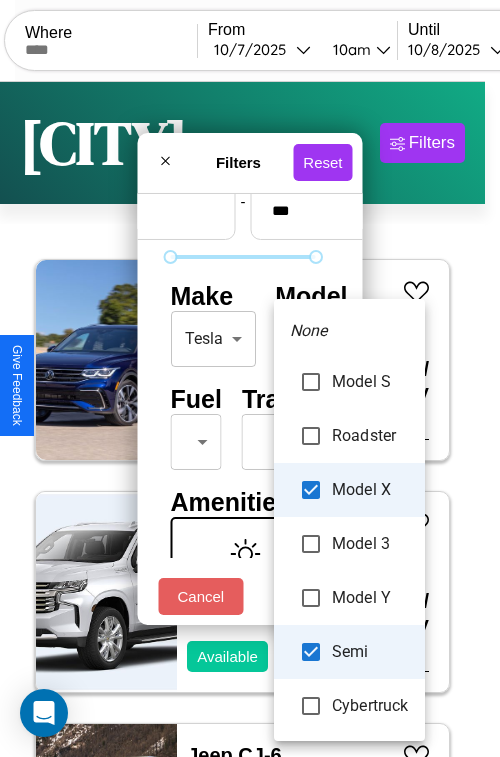 type on "**********" 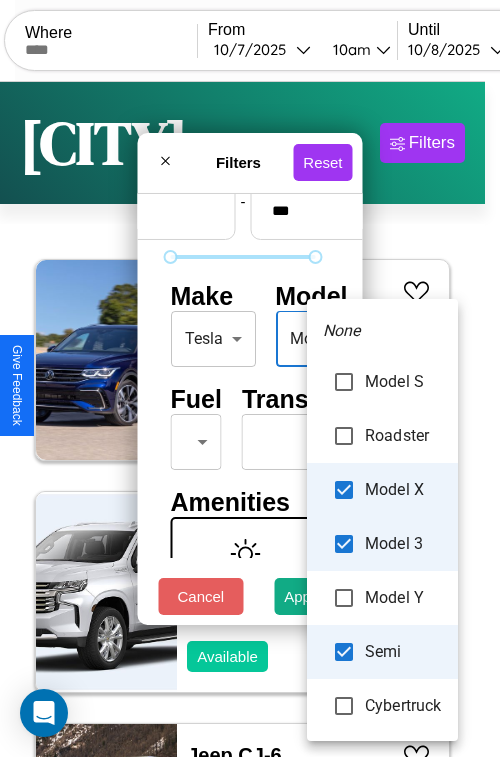 click at bounding box center [250, 378] 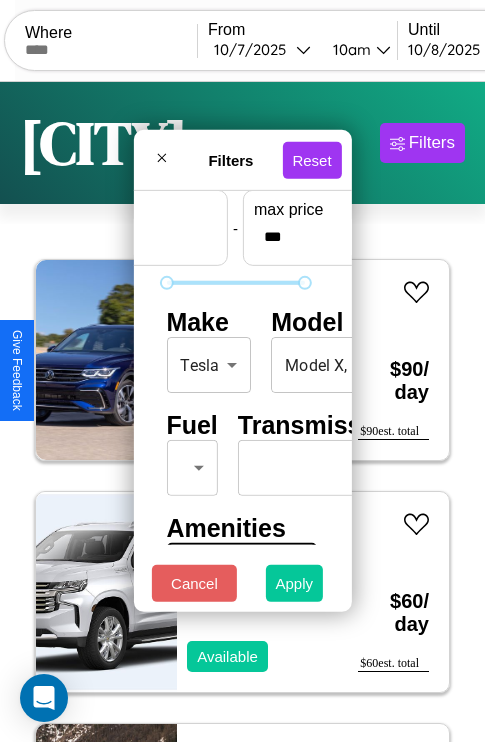 click on "Apply" at bounding box center [295, 583] 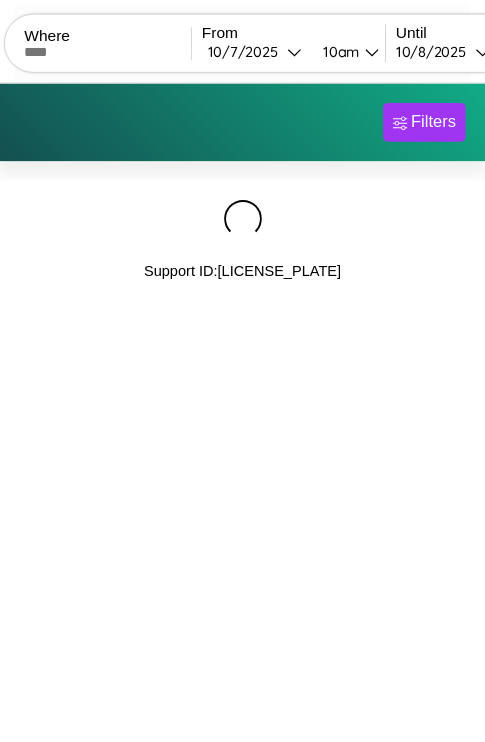 scroll, scrollTop: 0, scrollLeft: 0, axis: both 